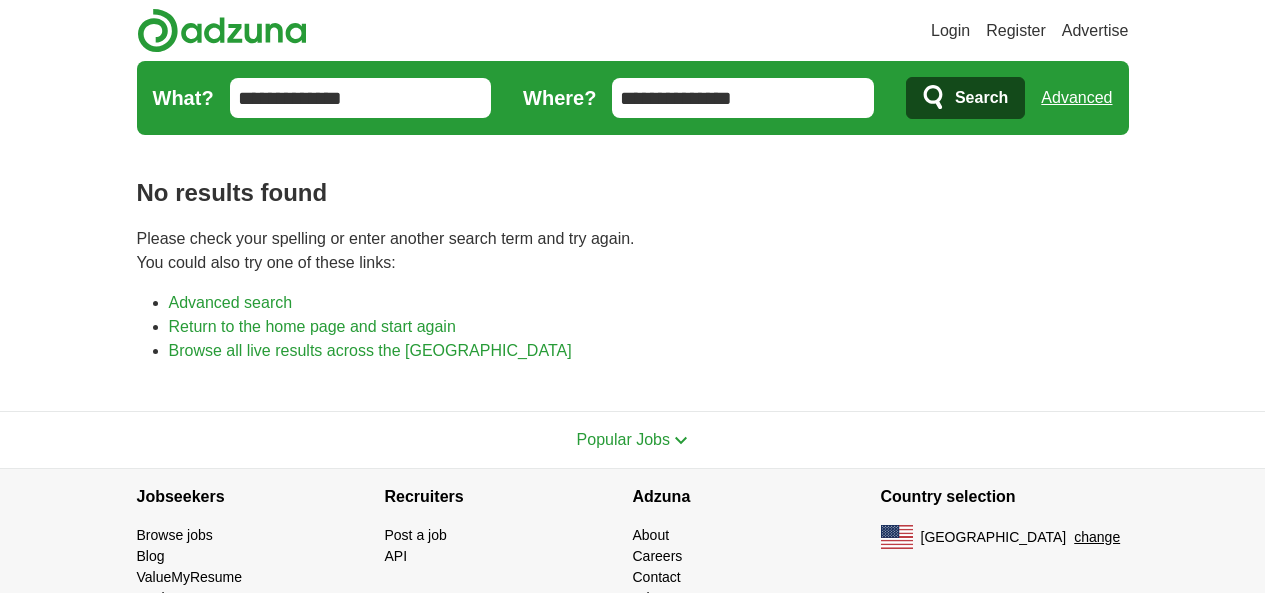scroll, scrollTop: 0, scrollLeft: 0, axis: both 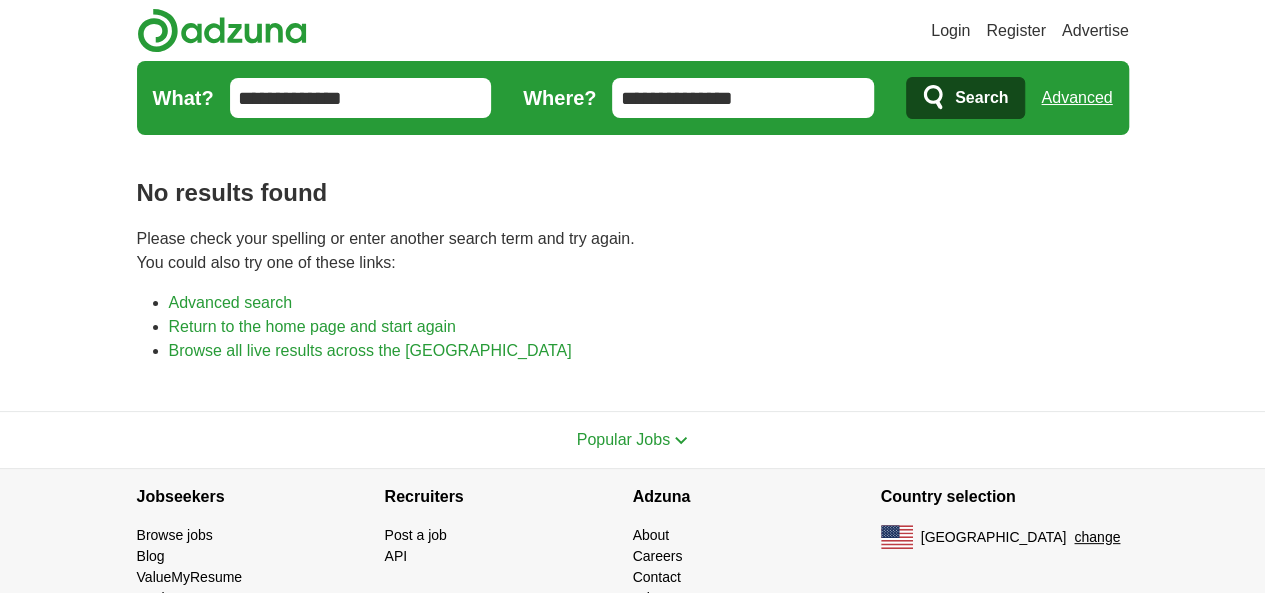 click on "**********" at bounding box center [361, 98] 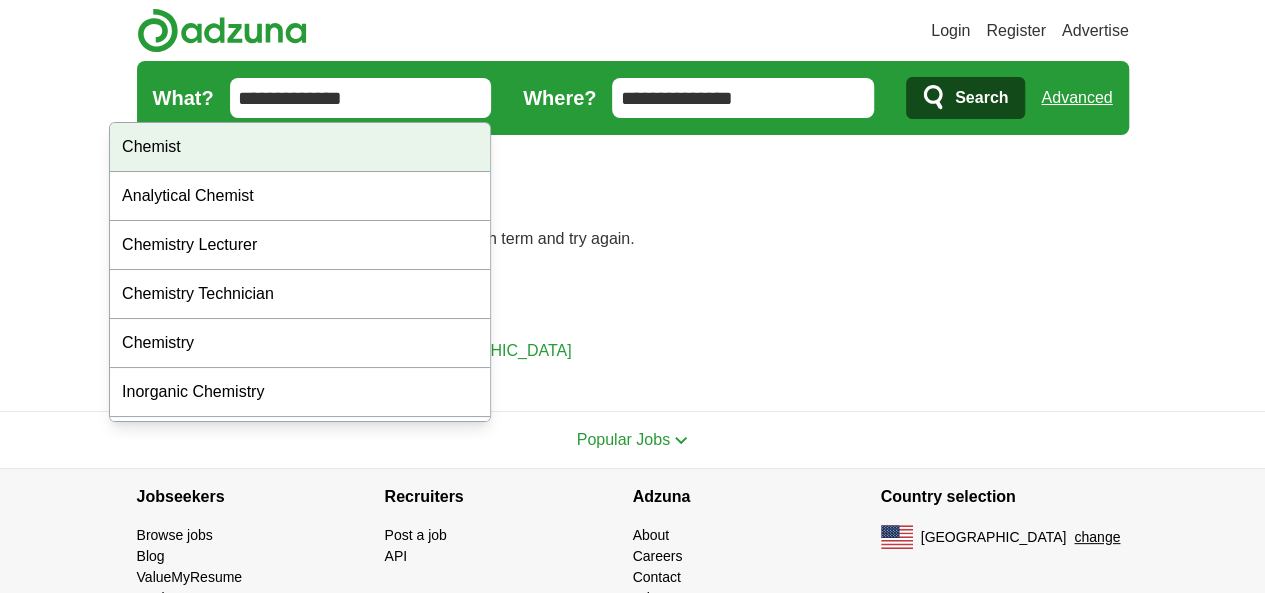 click on "Chemist" at bounding box center [300, 147] 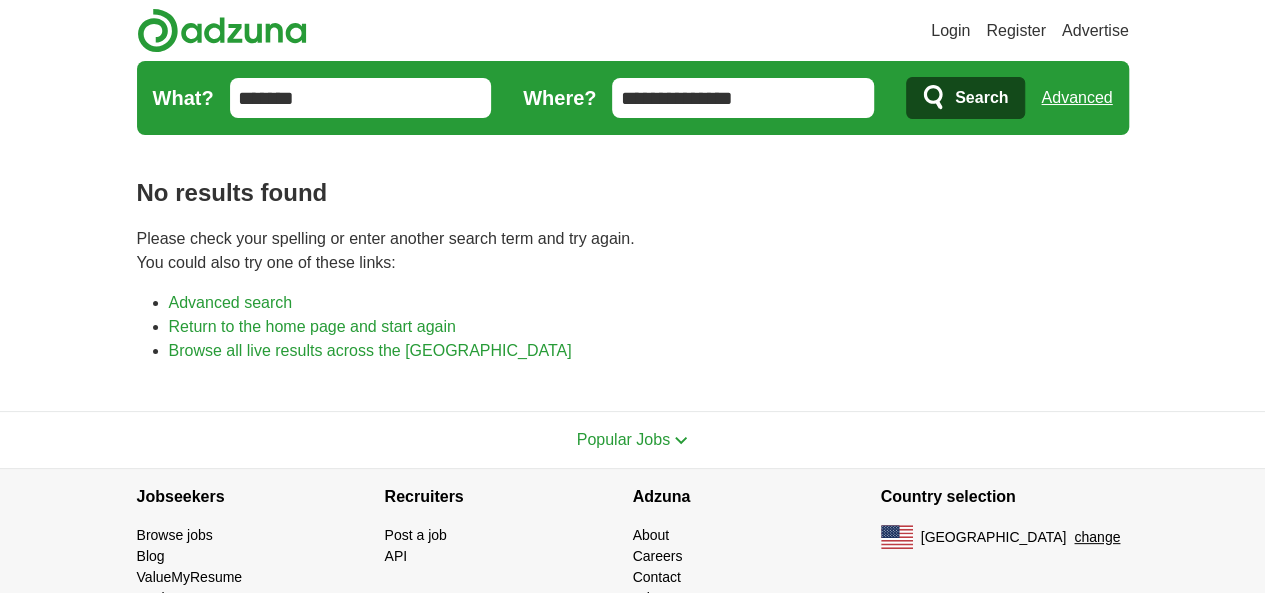 drag, startPoint x: 804, startPoint y: 95, endPoint x: 372, endPoint y: 198, distance: 444.10922 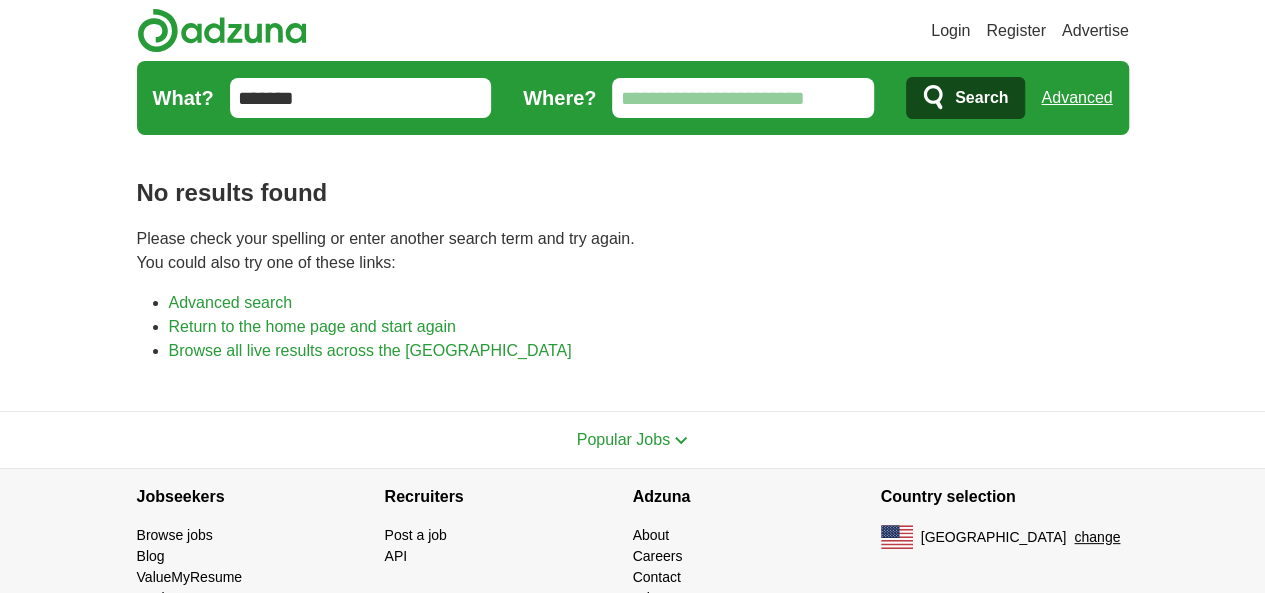 type 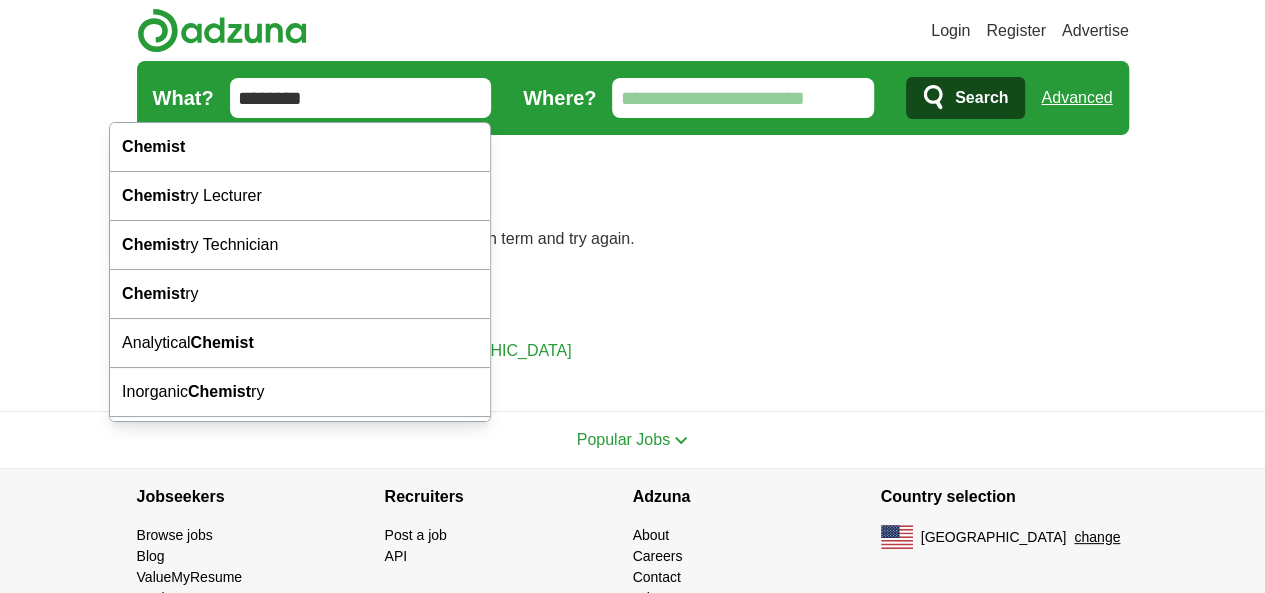 click on "*******" at bounding box center (361, 98) 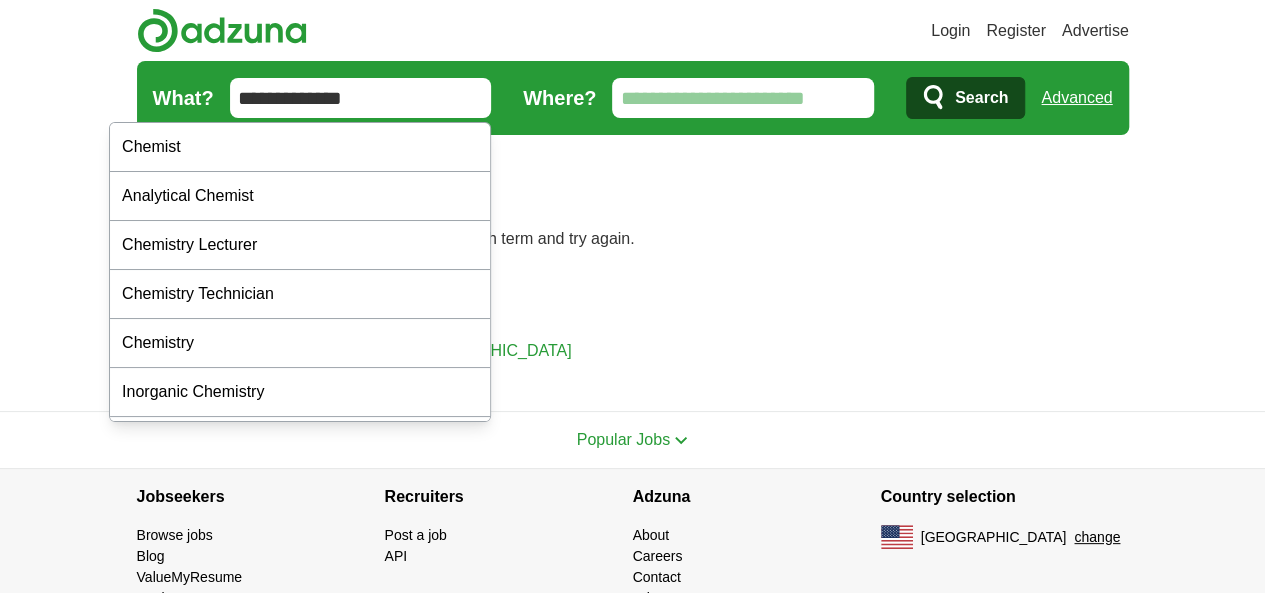 type on "**********" 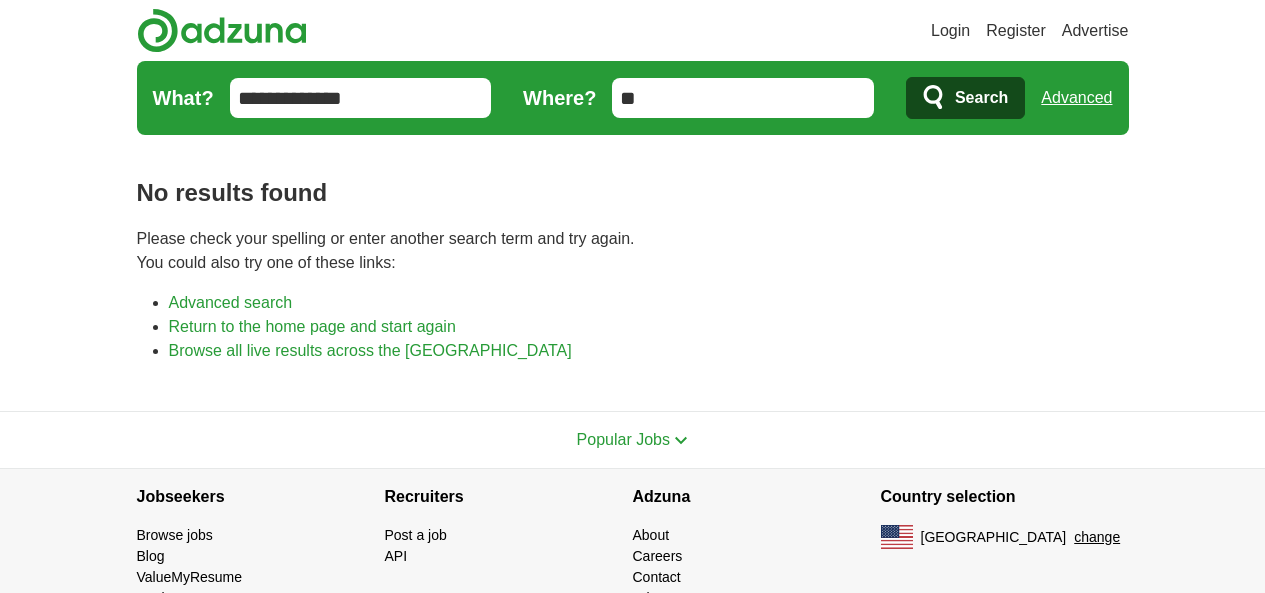scroll, scrollTop: 0, scrollLeft: 0, axis: both 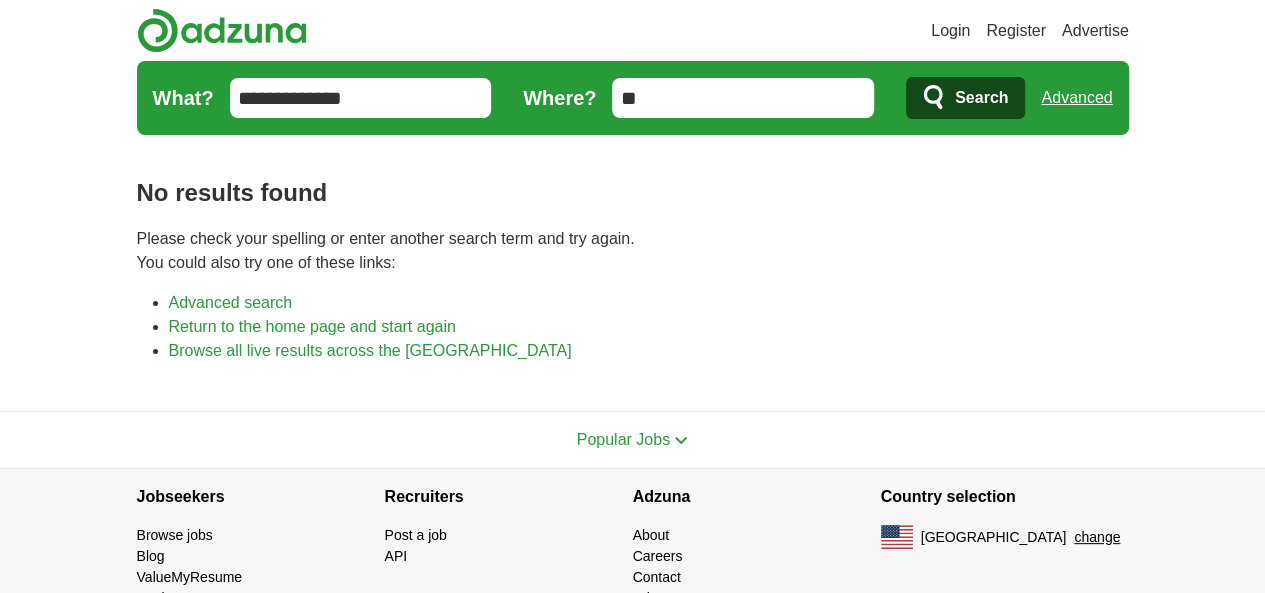 click on "**********" at bounding box center [361, 98] 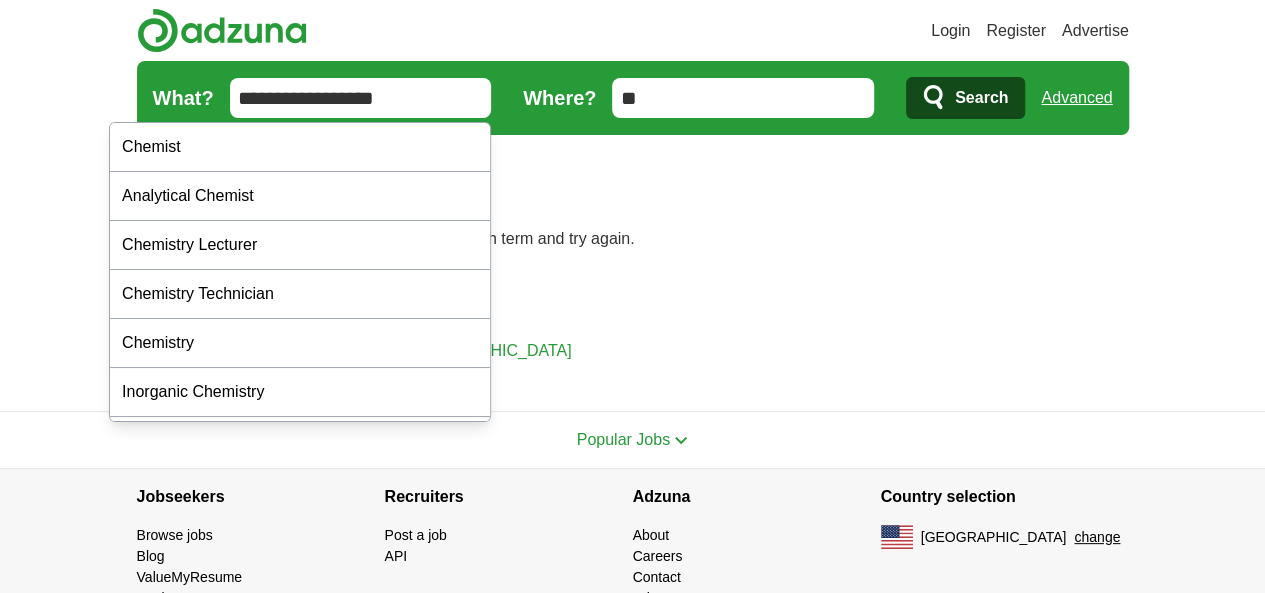 type on "**********" 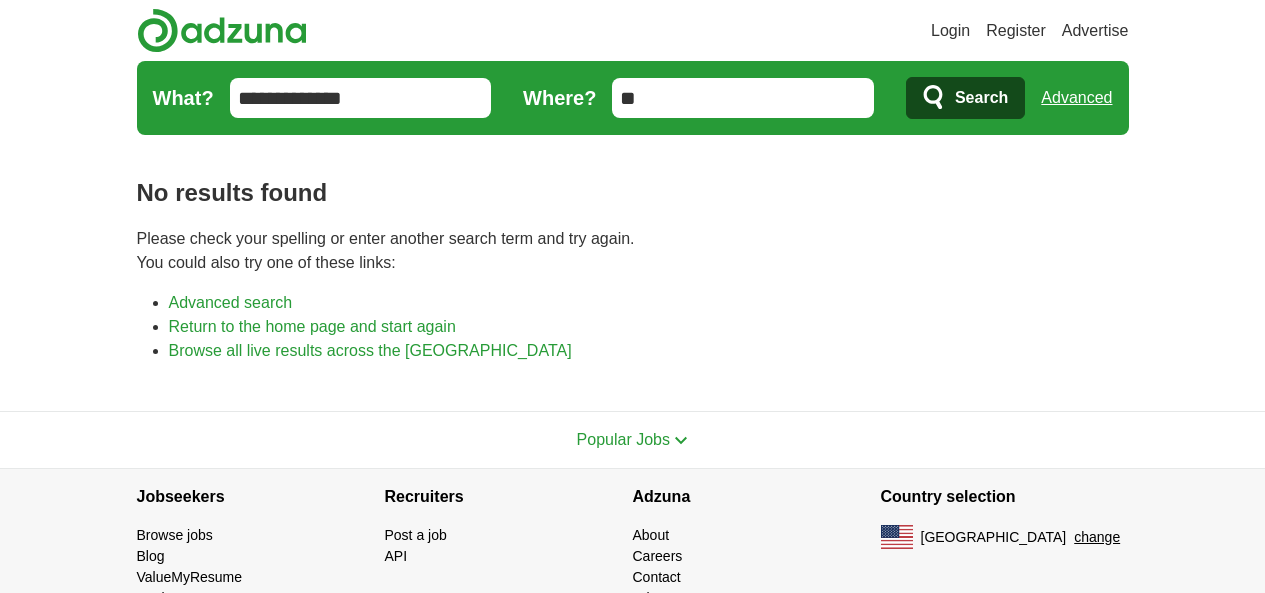 scroll, scrollTop: 0, scrollLeft: 0, axis: both 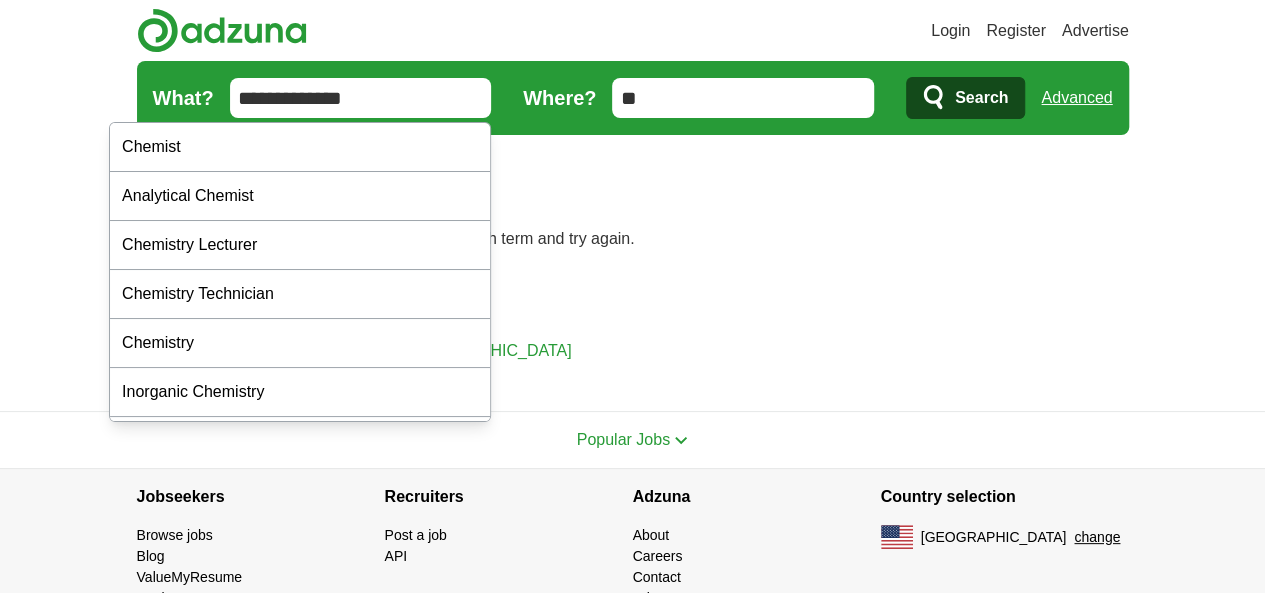 click on "**********" at bounding box center [361, 98] 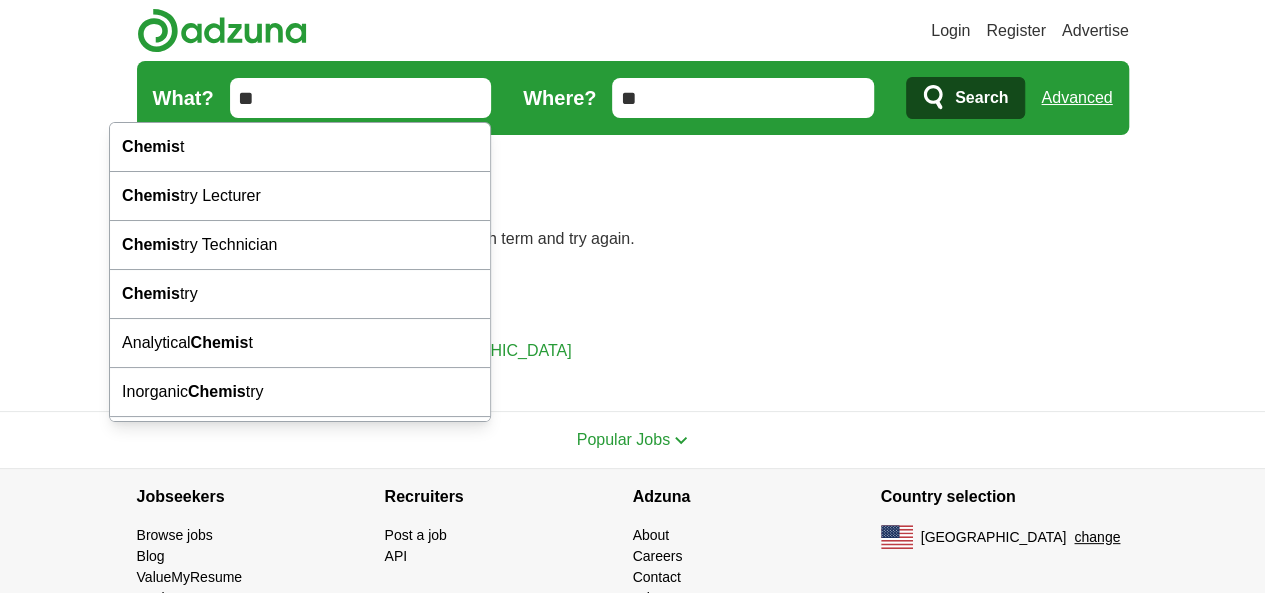 type on "*" 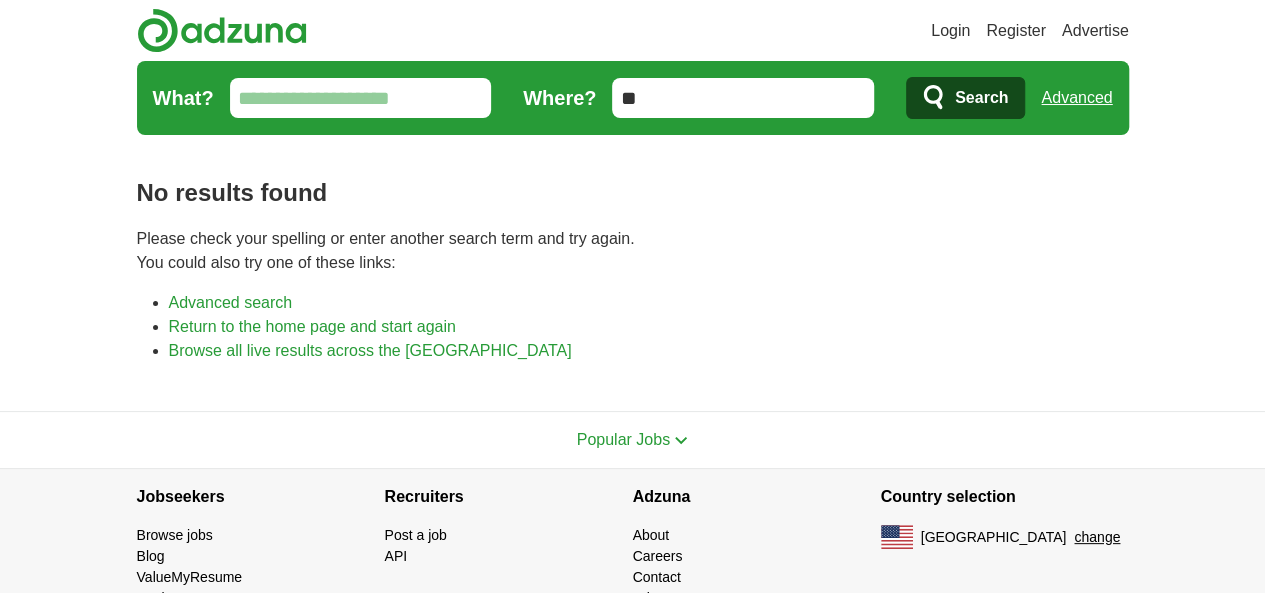 type 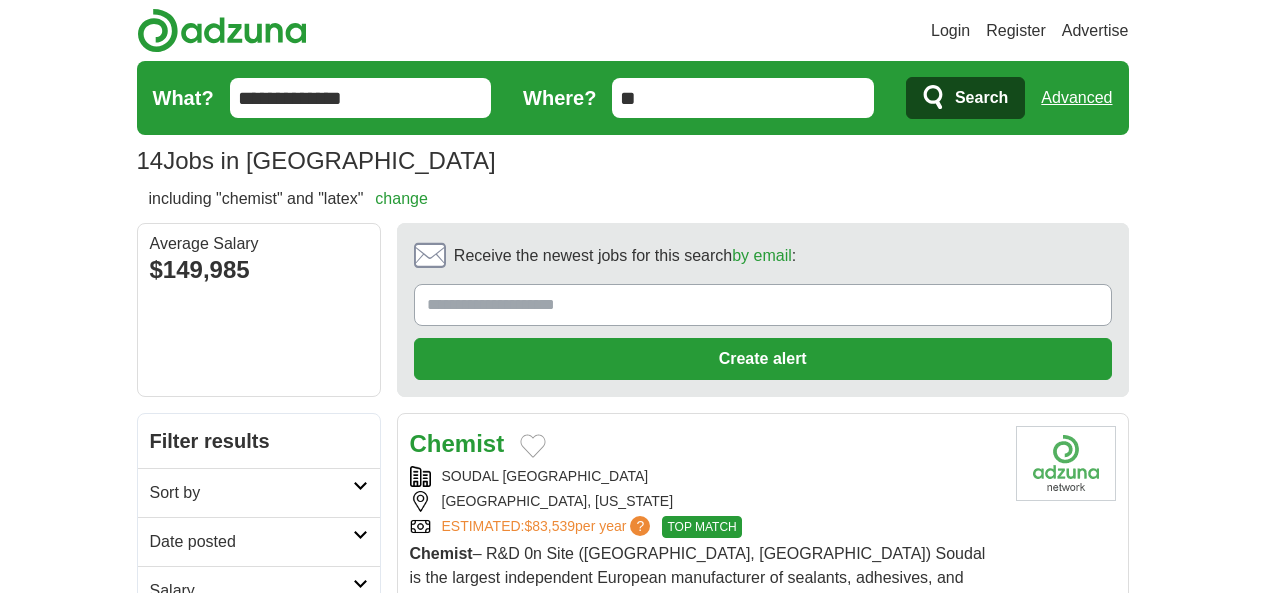 scroll, scrollTop: 0, scrollLeft: 0, axis: both 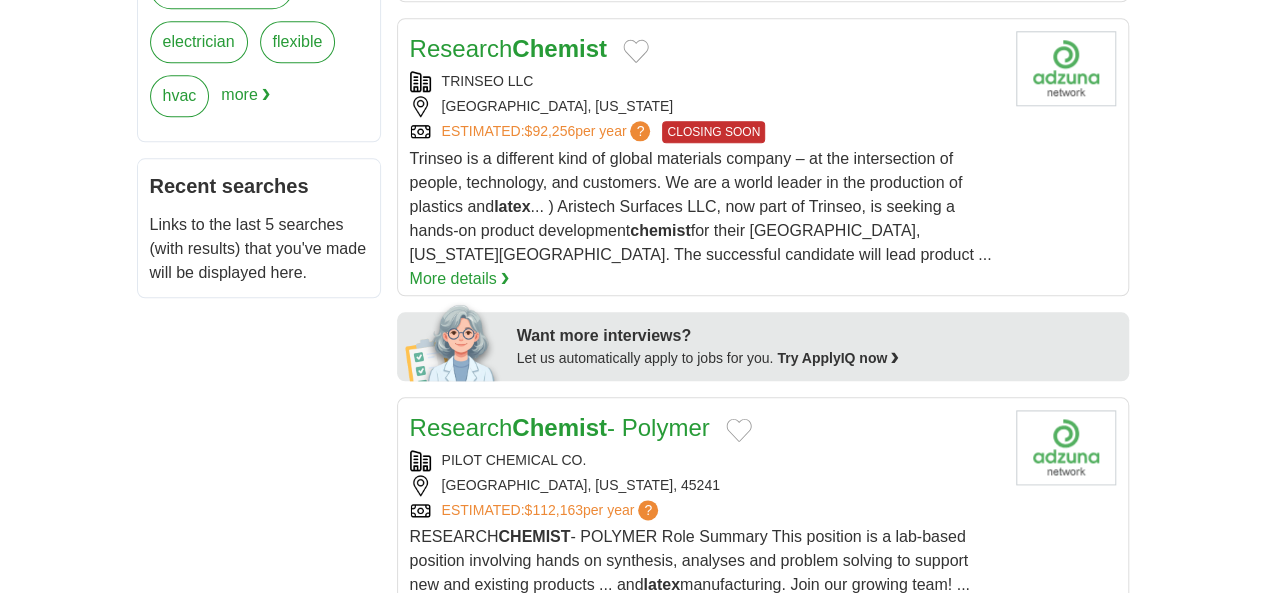 click on "[GEOGRAPHIC_DATA], [US_STATE], 45241" at bounding box center [705, 485] 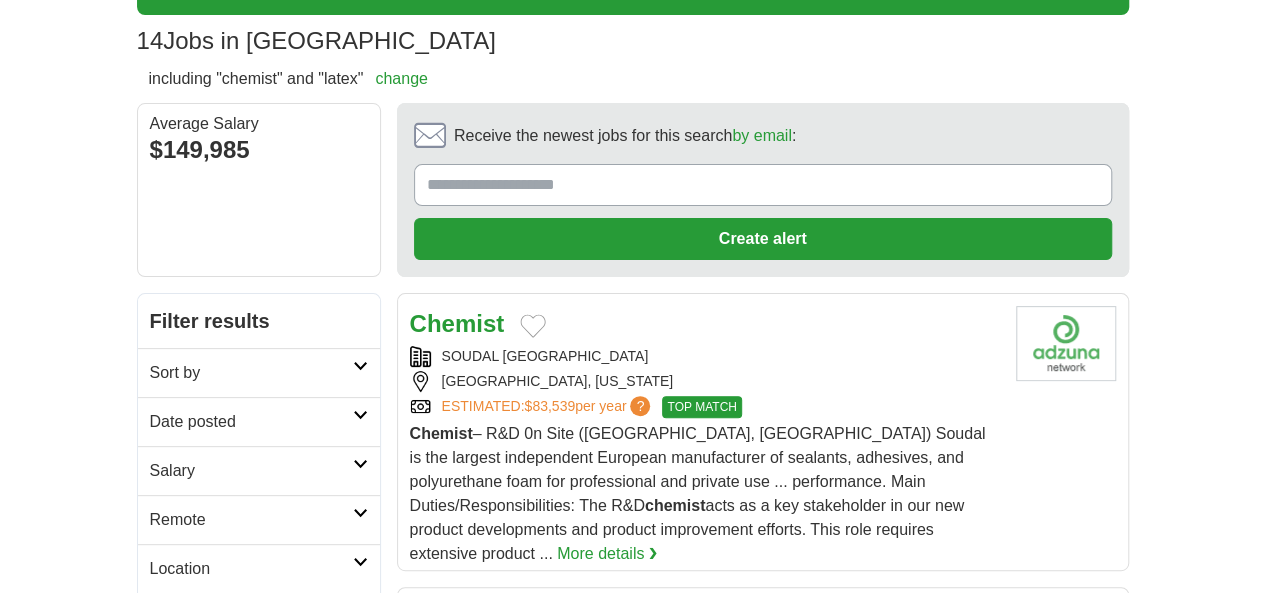 scroll, scrollTop: 0, scrollLeft: 0, axis: both 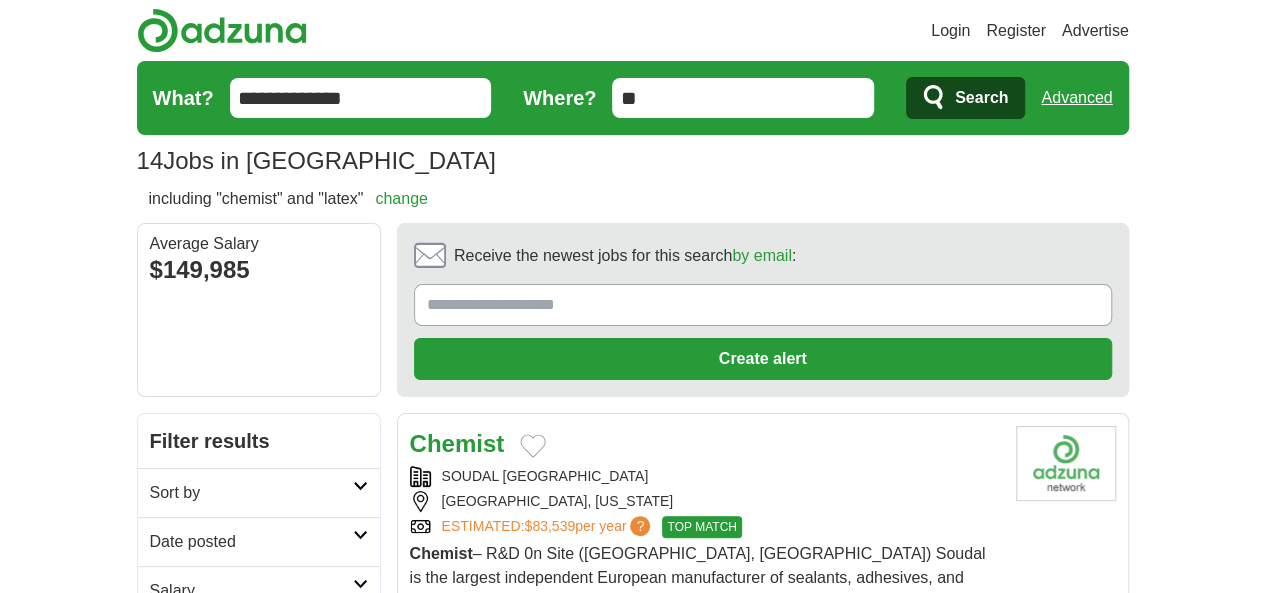 click on "**********" at bounding box center (361, 98) 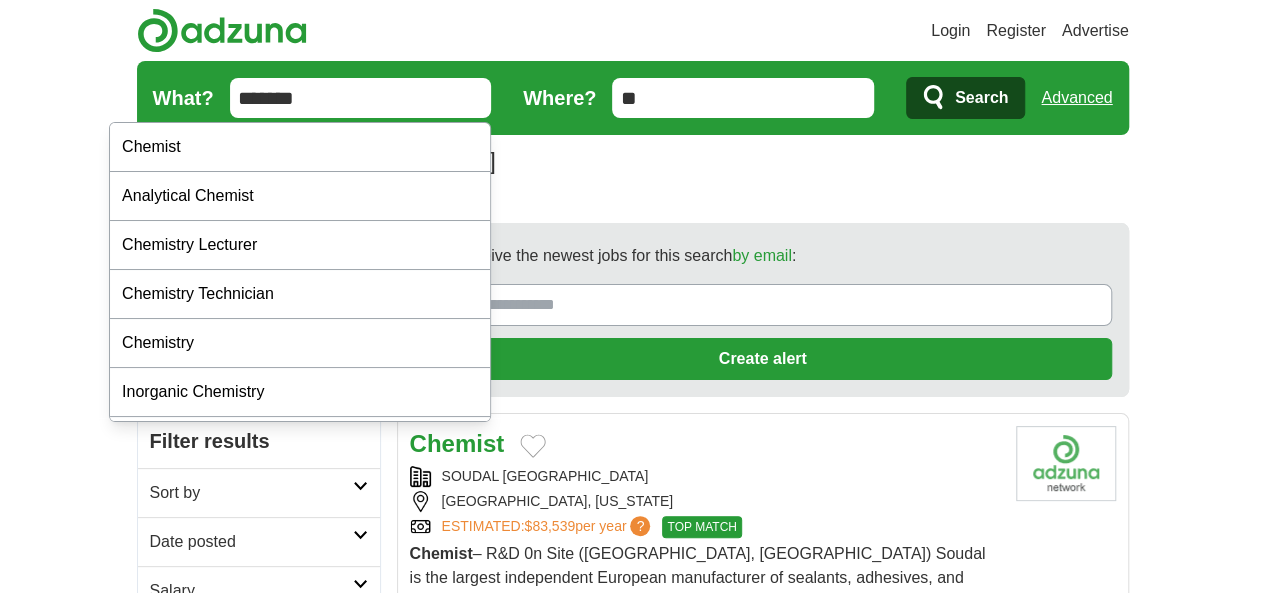 type on "*******" 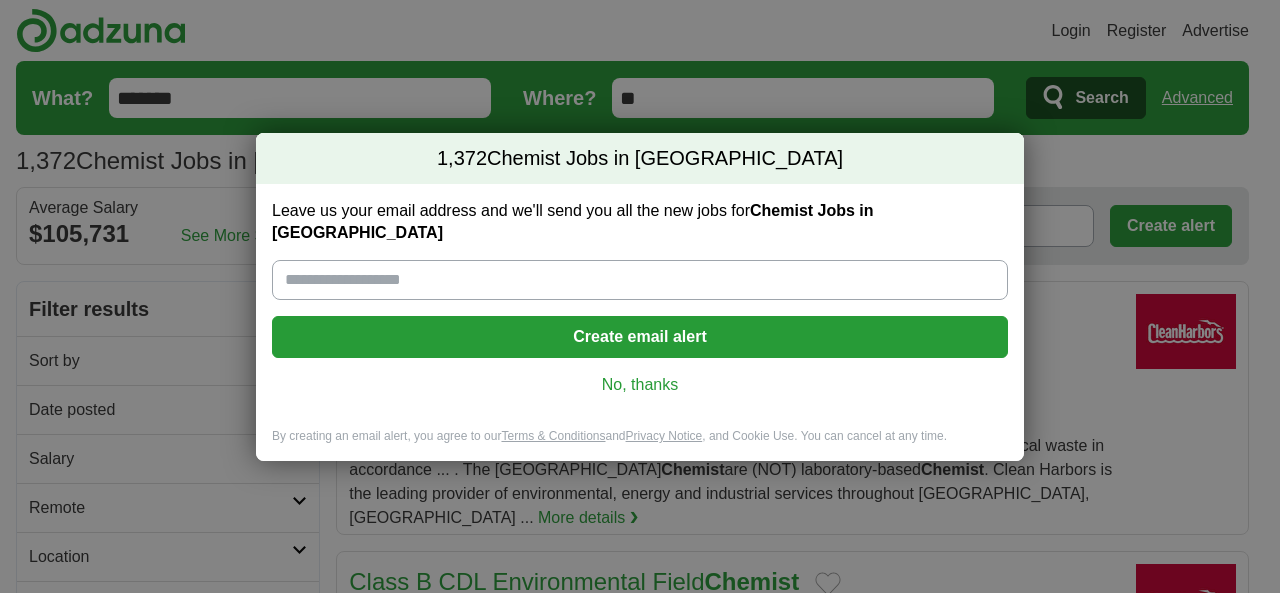 scroll, scrollTop: 0, scrollLeft: 0, axis: both 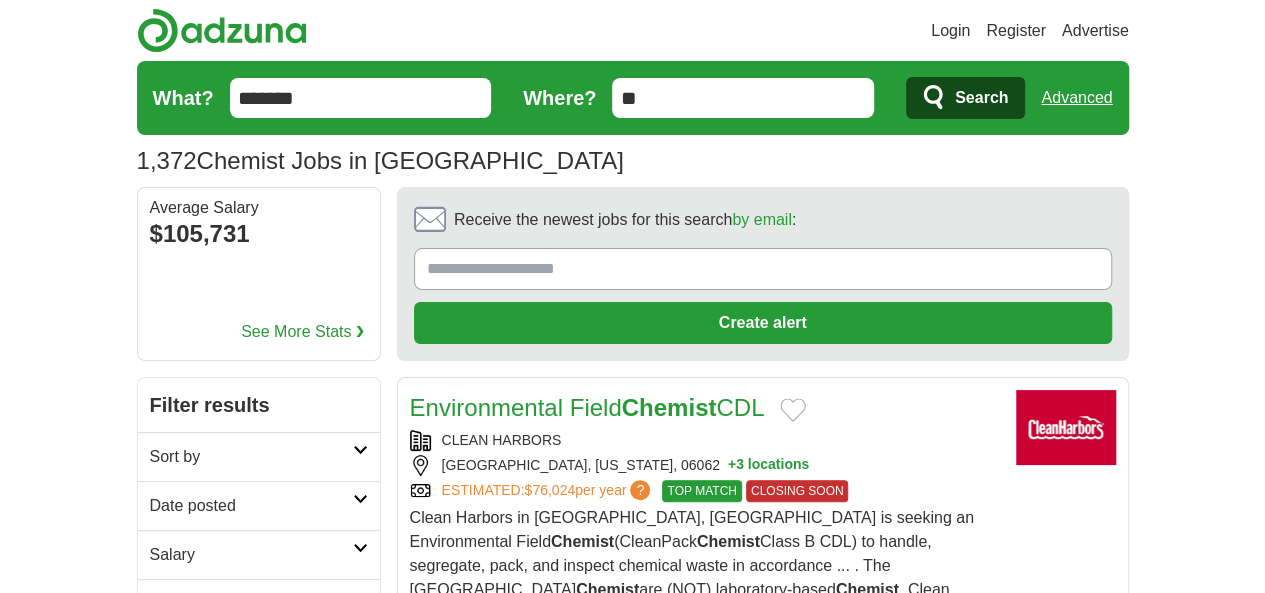 click on "Sort by" at bounding box center (251, 457) 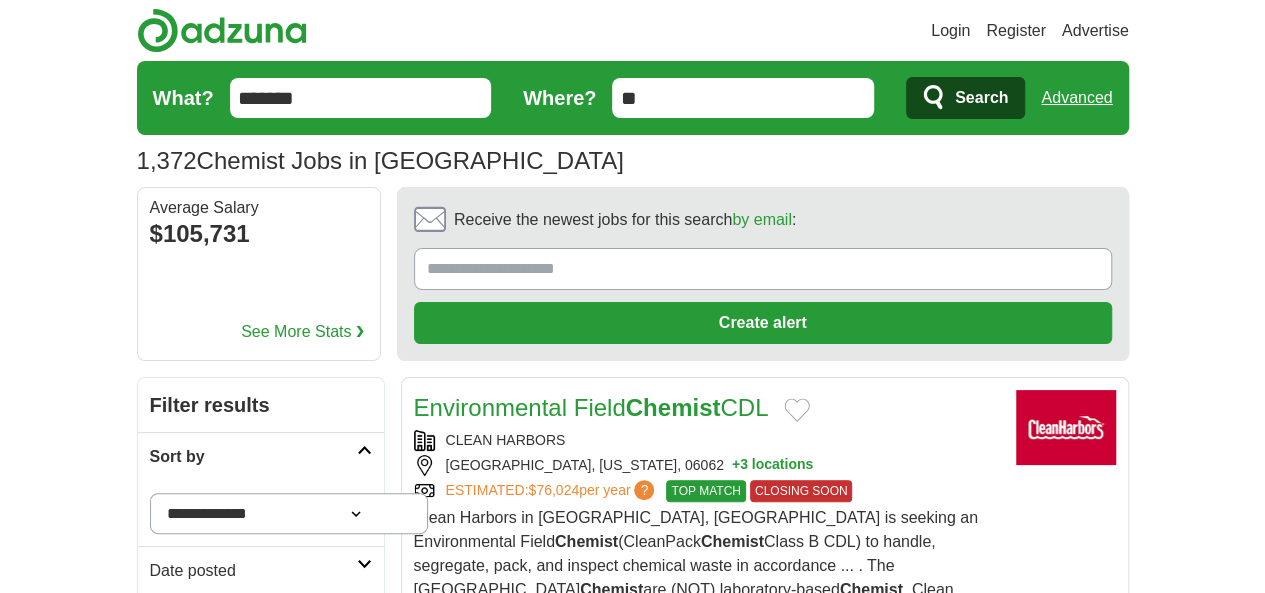 click on "1,372
Chemist Jobs in US
Salary
Salary
Select a salary range
Salary from
from $10,000
from $20,000
from $40,000
from $60,000
from $80,000
from $100,000
per year
Remote
Remote
Remote jobs
Location" at bounding box center [633, 124] 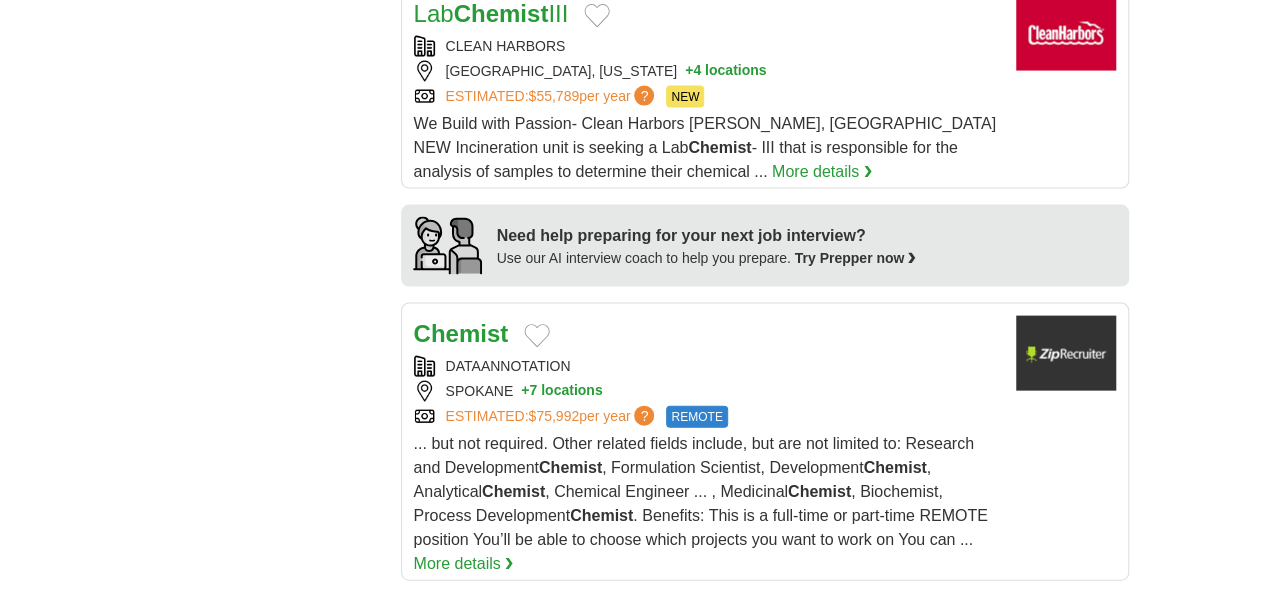 scroll, scrollTop: 2024, scrollLeft: 0, axis: vertical 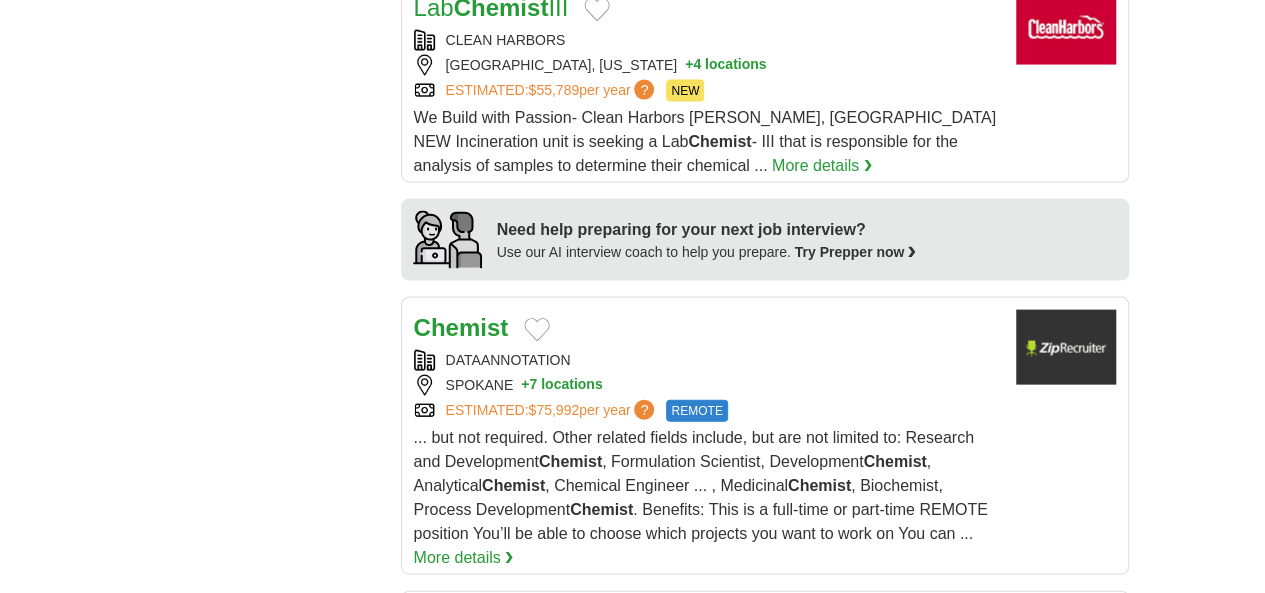 click on "ESTIMATED:
$69,476
per year
?" at bounding box center (707, 704) 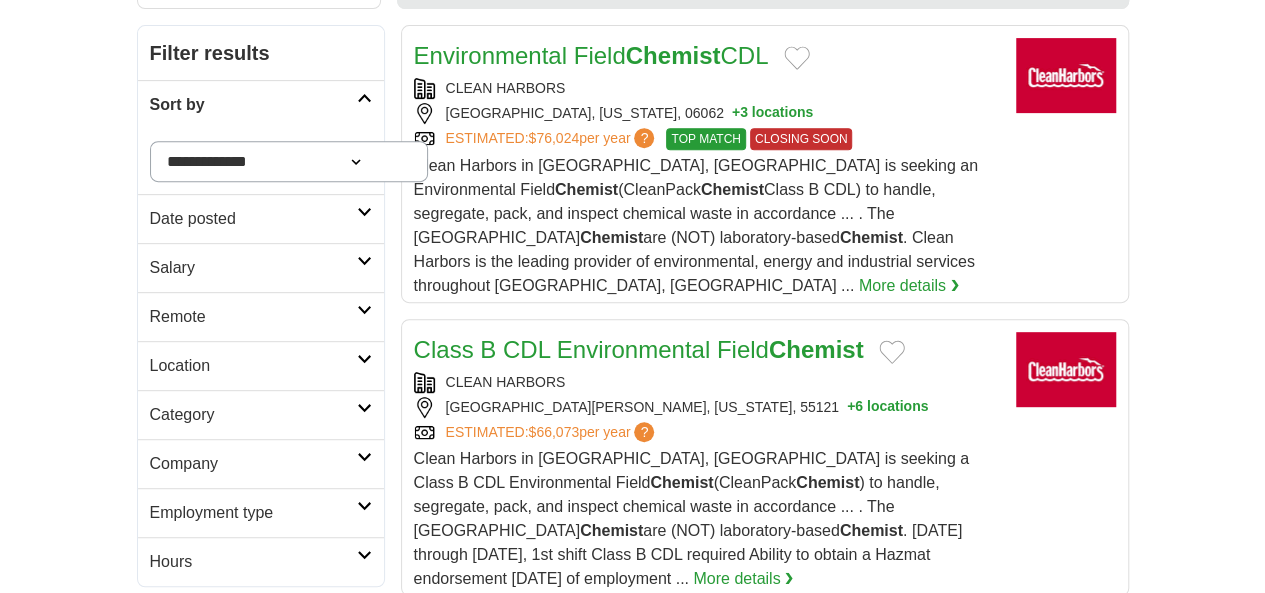 scroll, scrollTop: 375, scrollLeft: 0, axis: vertical 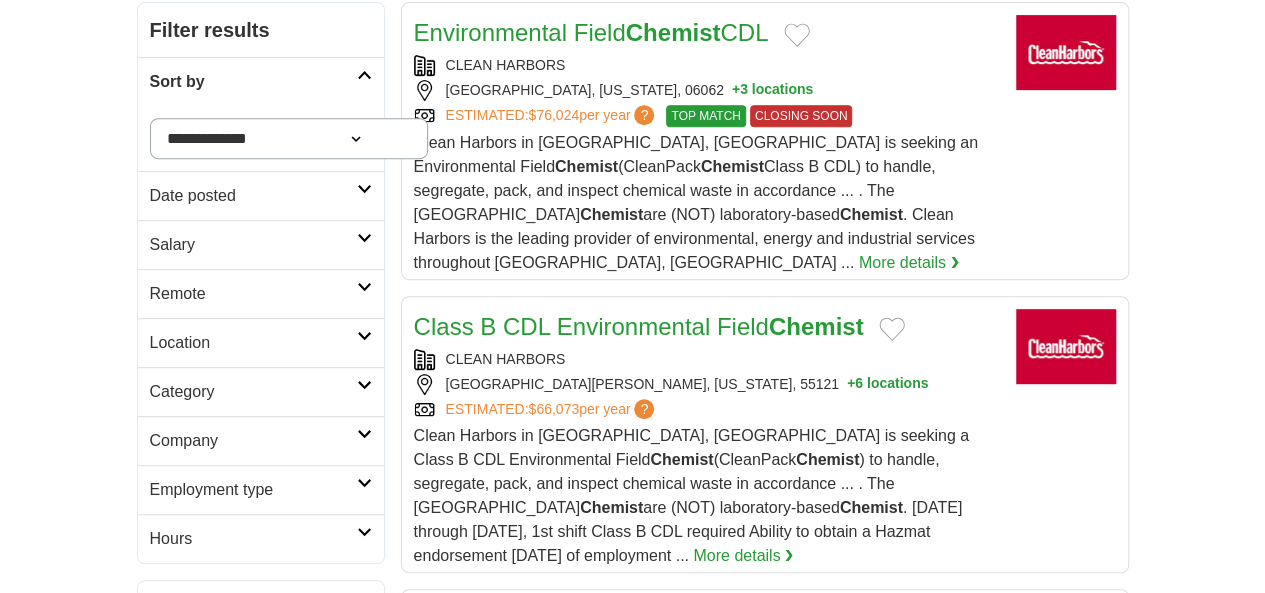 click on "Employment type" at bounding box center [253, 490] 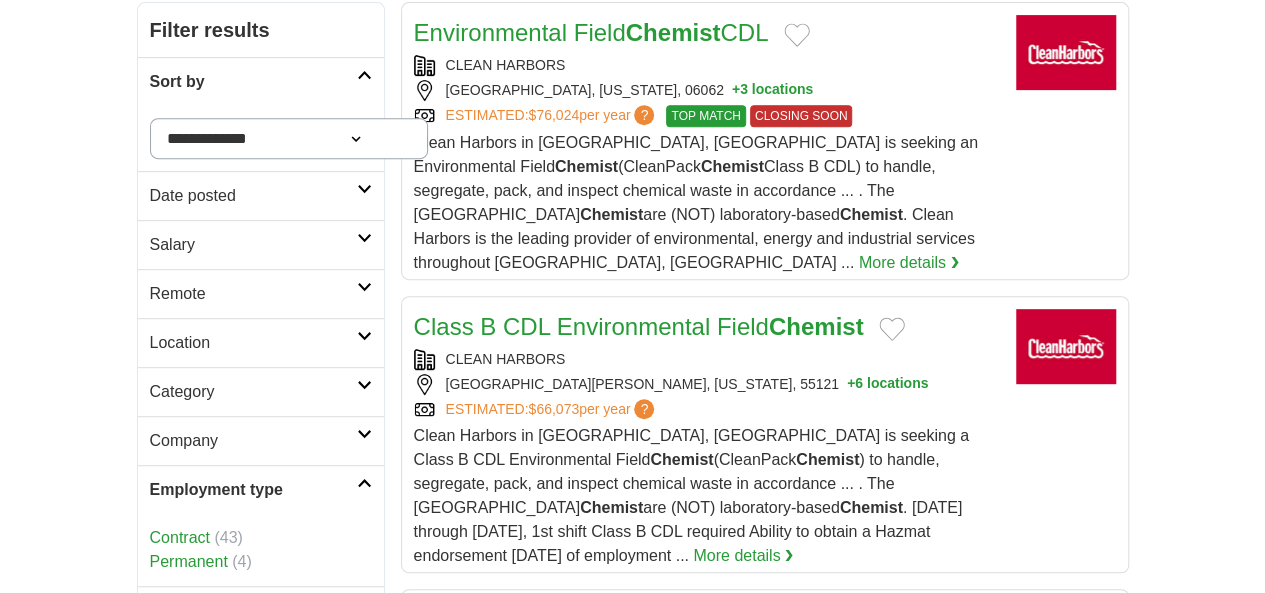 click on "Permanent" at bounding box center [189, 561] 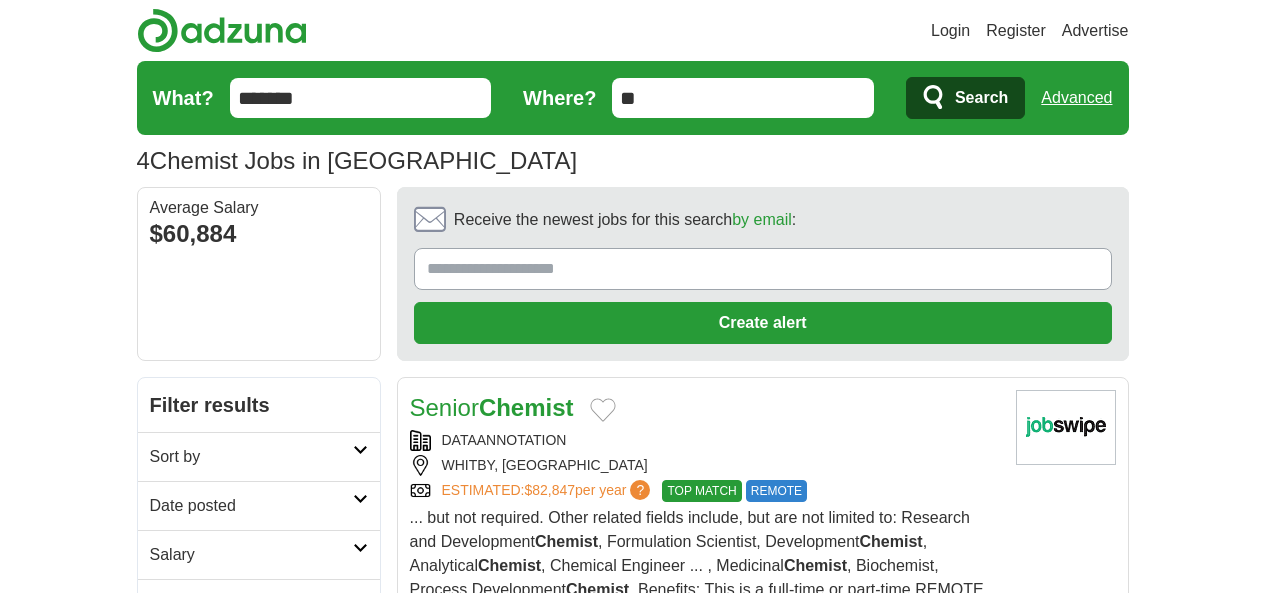 scroll, scrollTop: 315, scrollLeft: 0, axis: vertical 